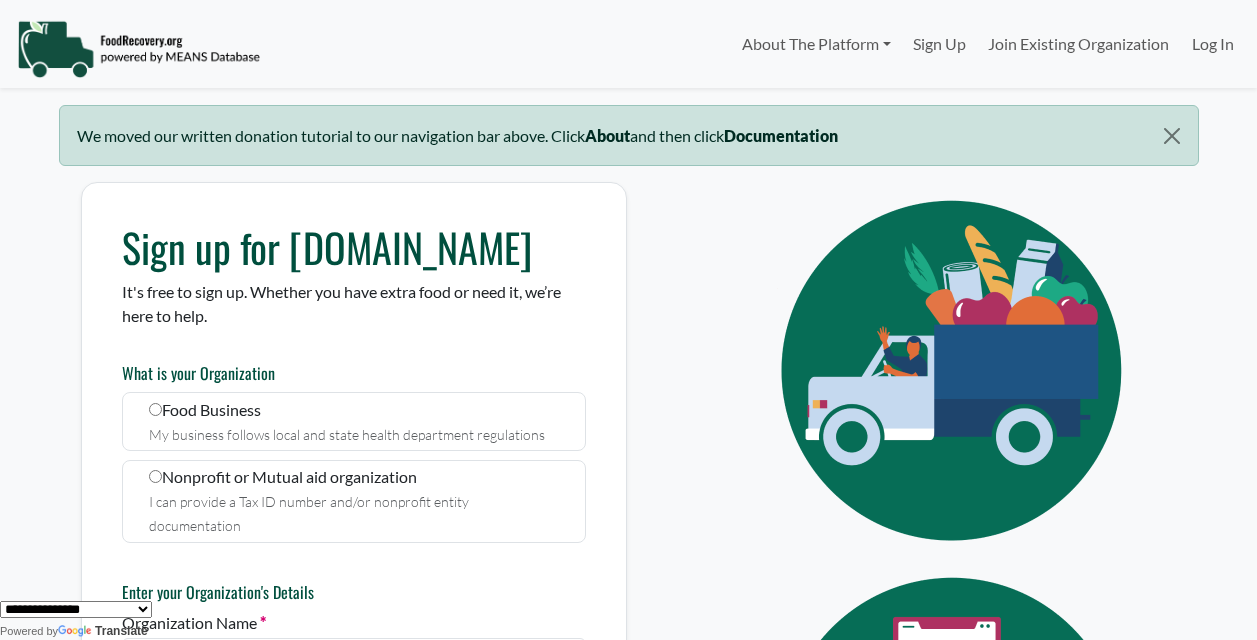 scroll, scrollTop: 0, scrollLeft: 0, axis: both 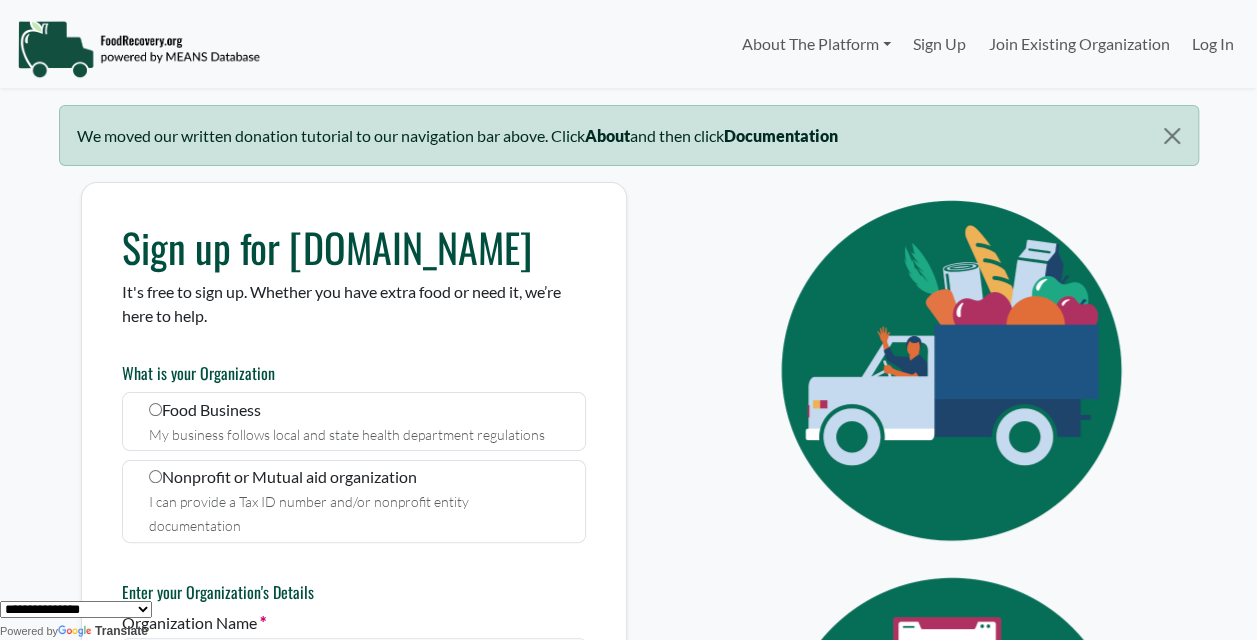 click on "What is your Organization" at bounding box center [354, 373] 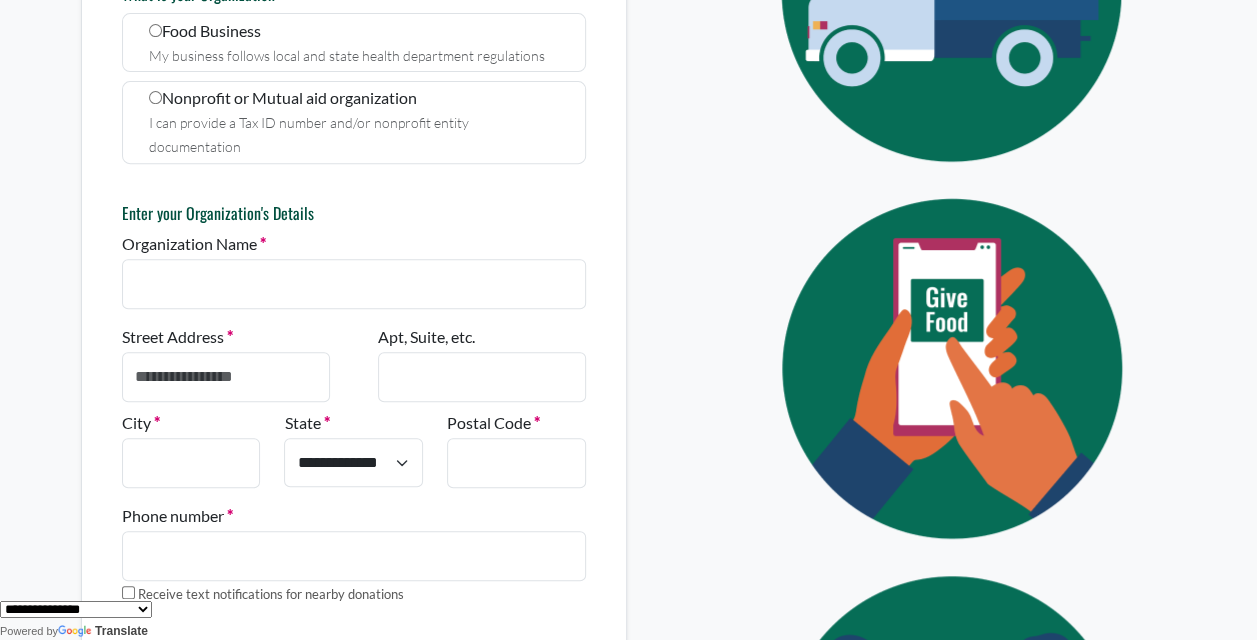 scroll, scrollTop: 383, scrollLeft: 0, axis: vertical 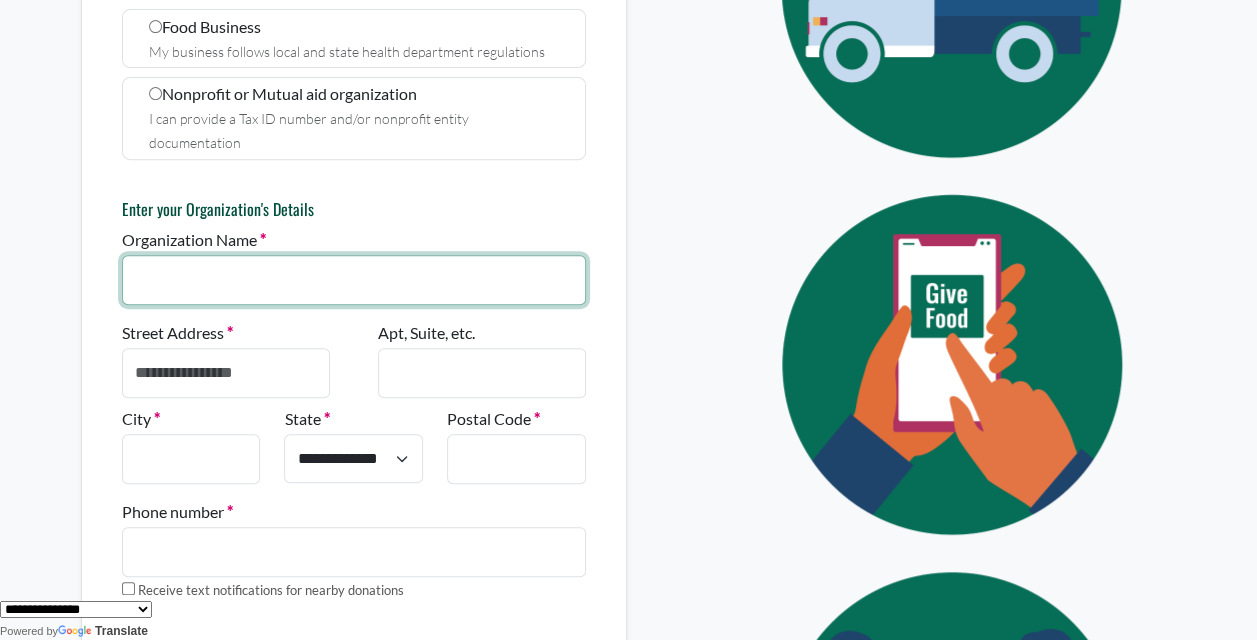 click on "Organization Name" at bounding box center [354, 280] 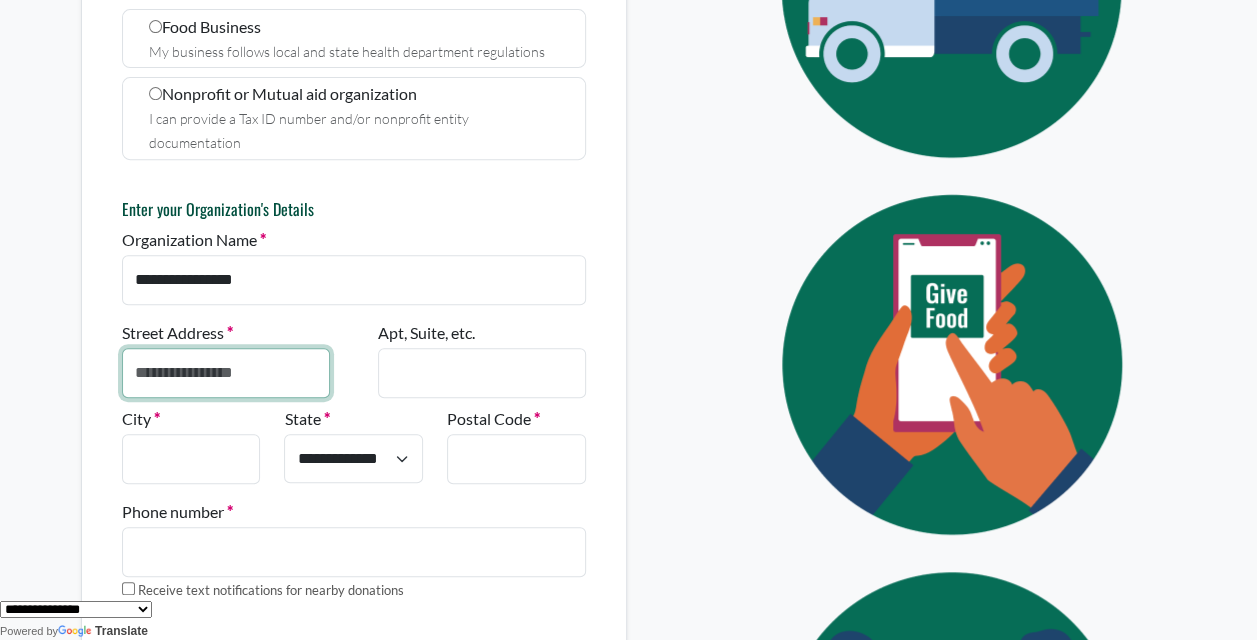type on "**********" 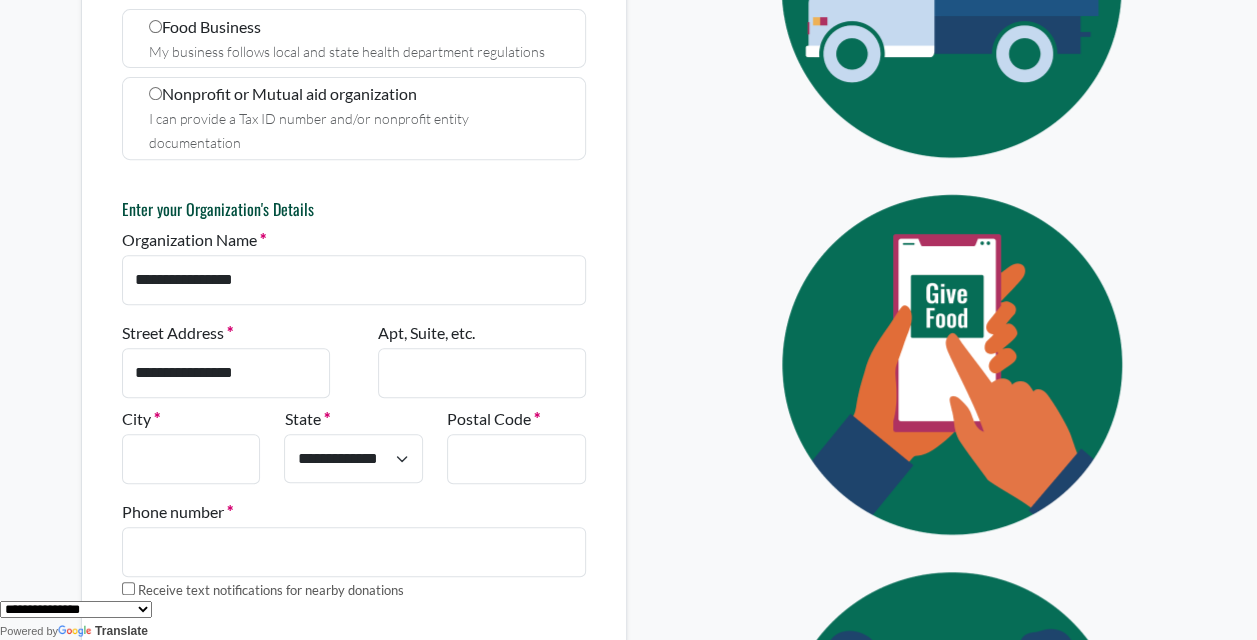 type on "**********" 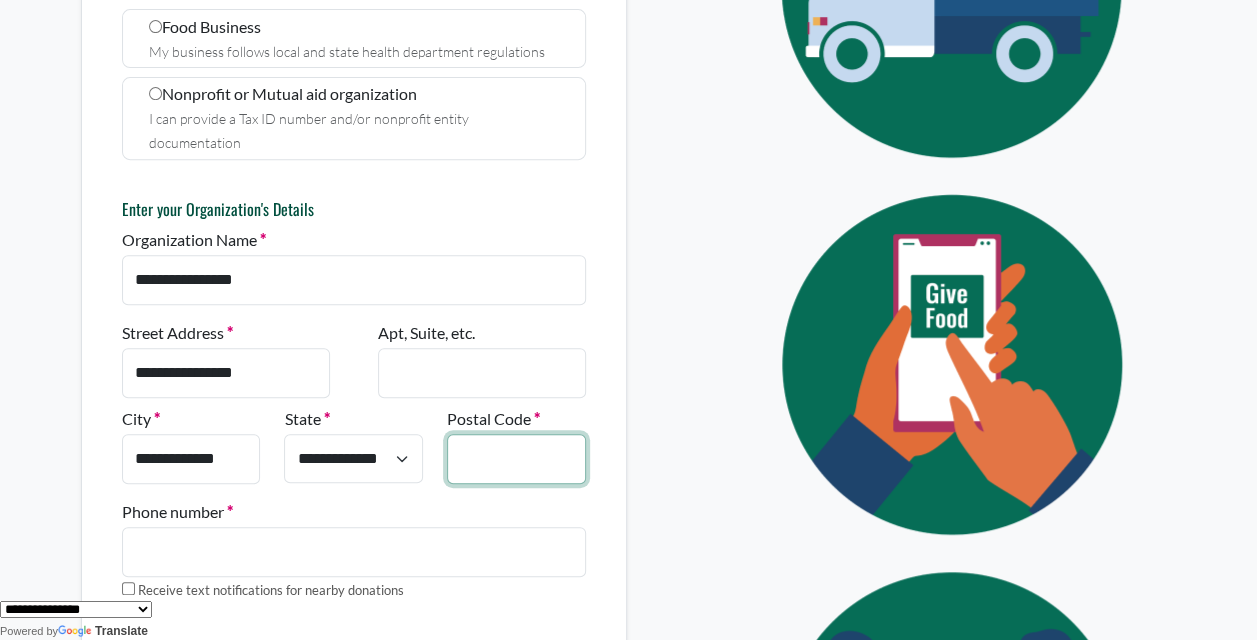 type on "*****" 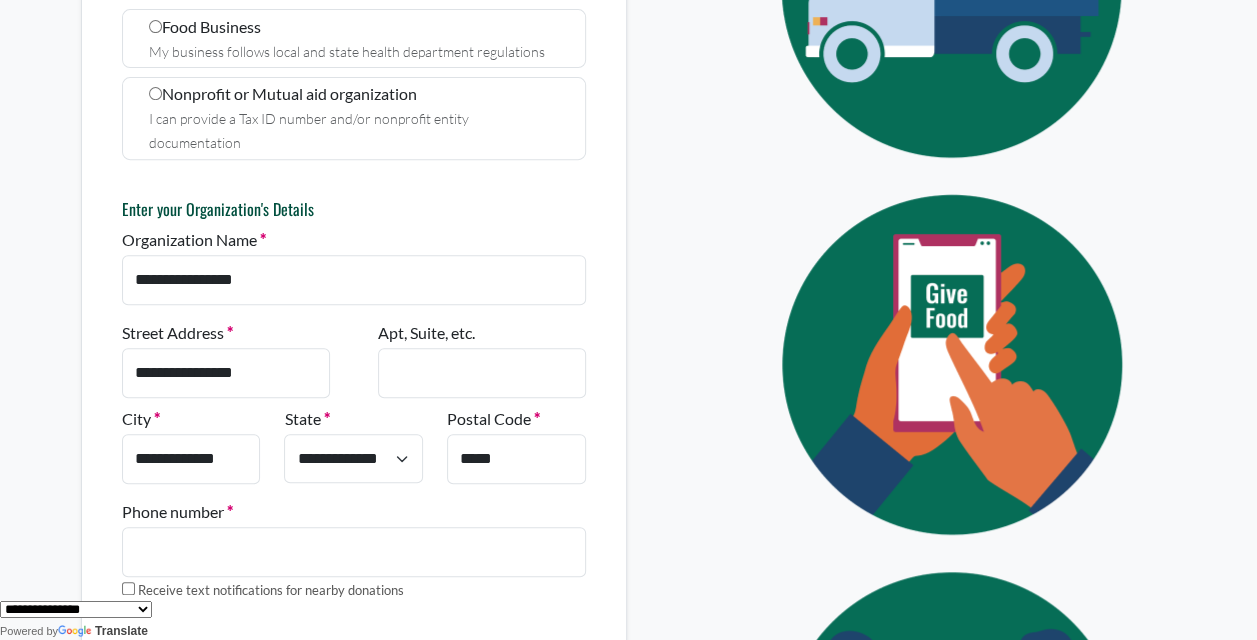 type on "**********" 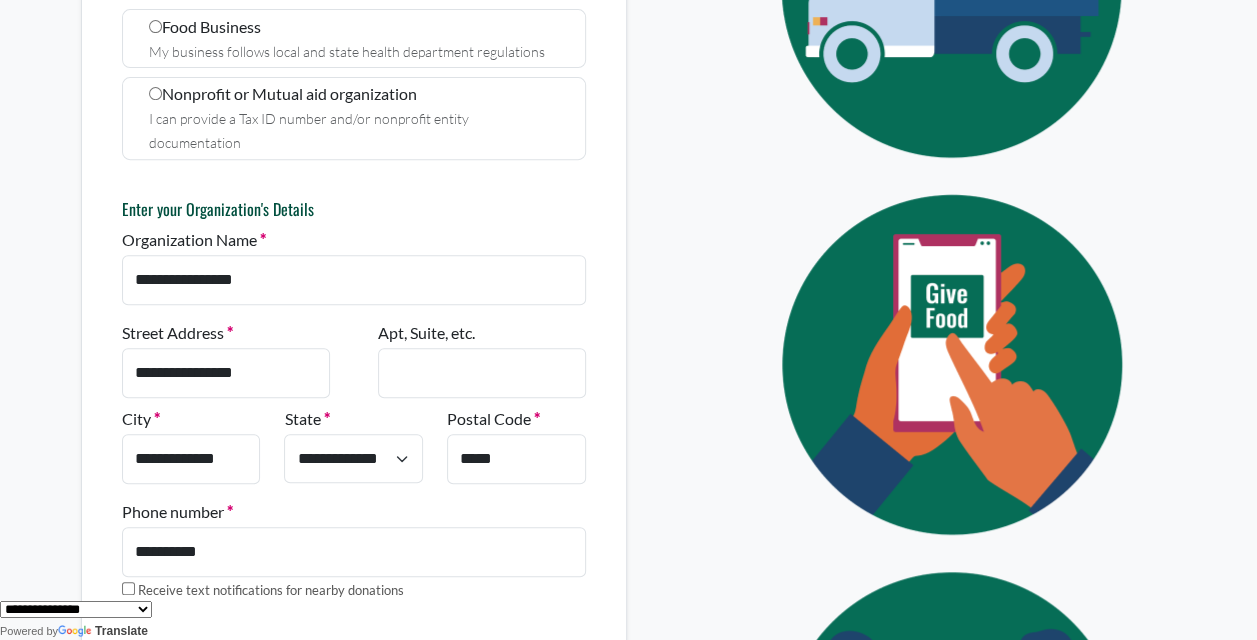 type on "**********" 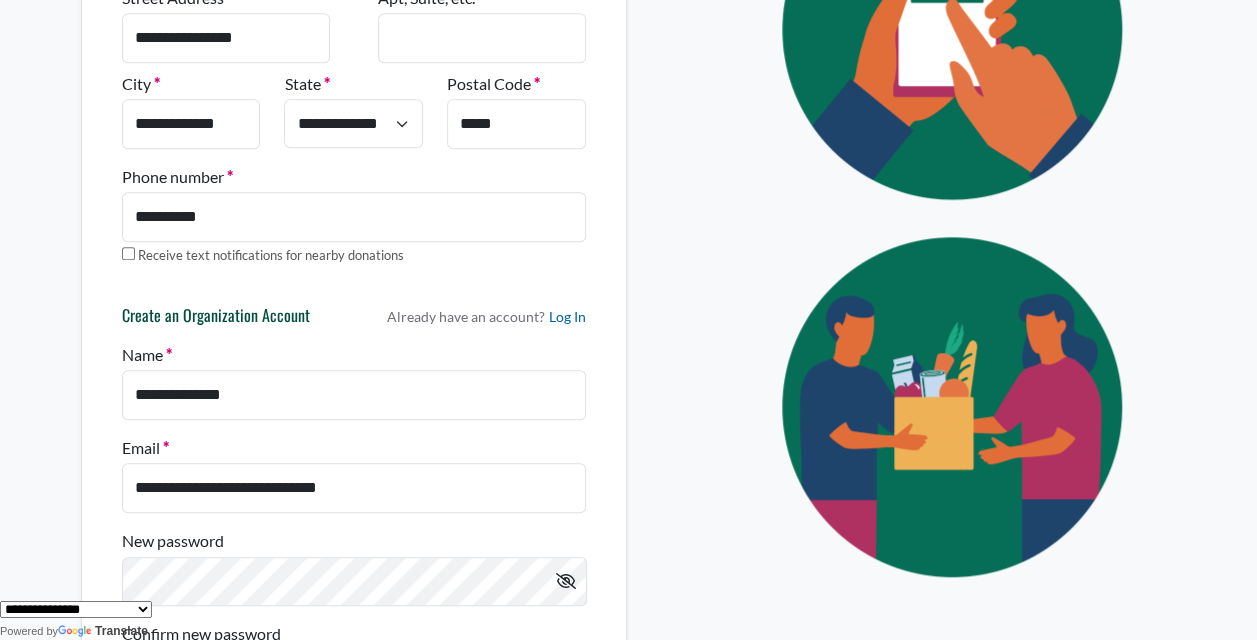 scroll, scrollTop: 720, scrollLeft: 0, axis: vertical 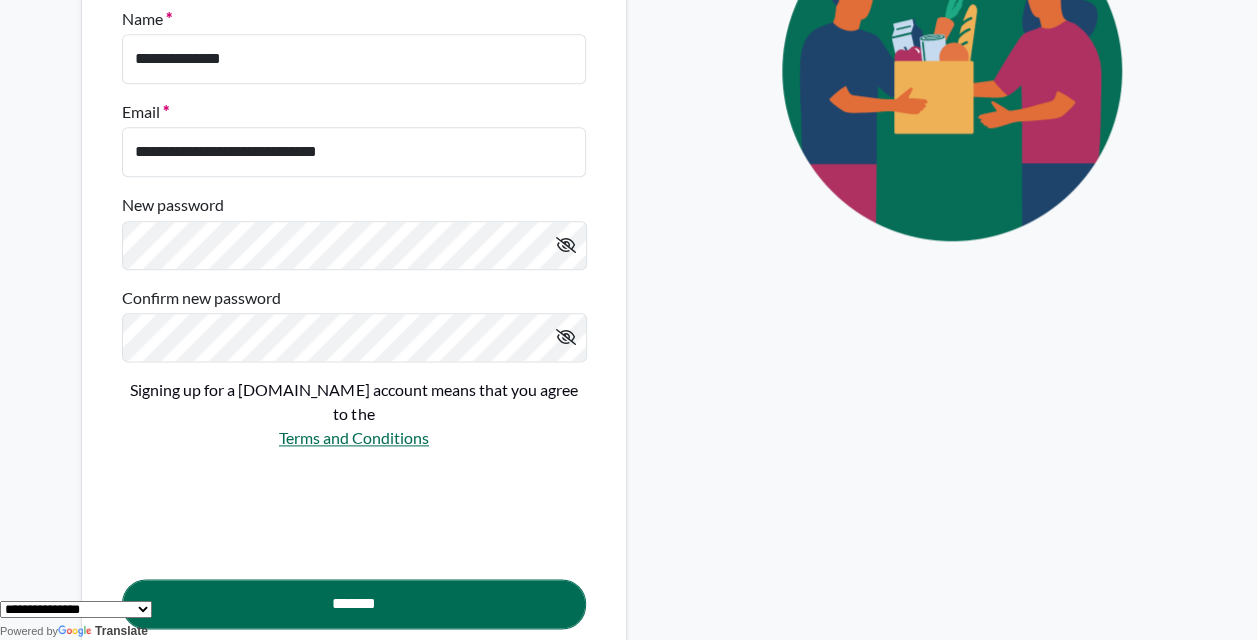 click on "**********" at bounding box center [354, 328] 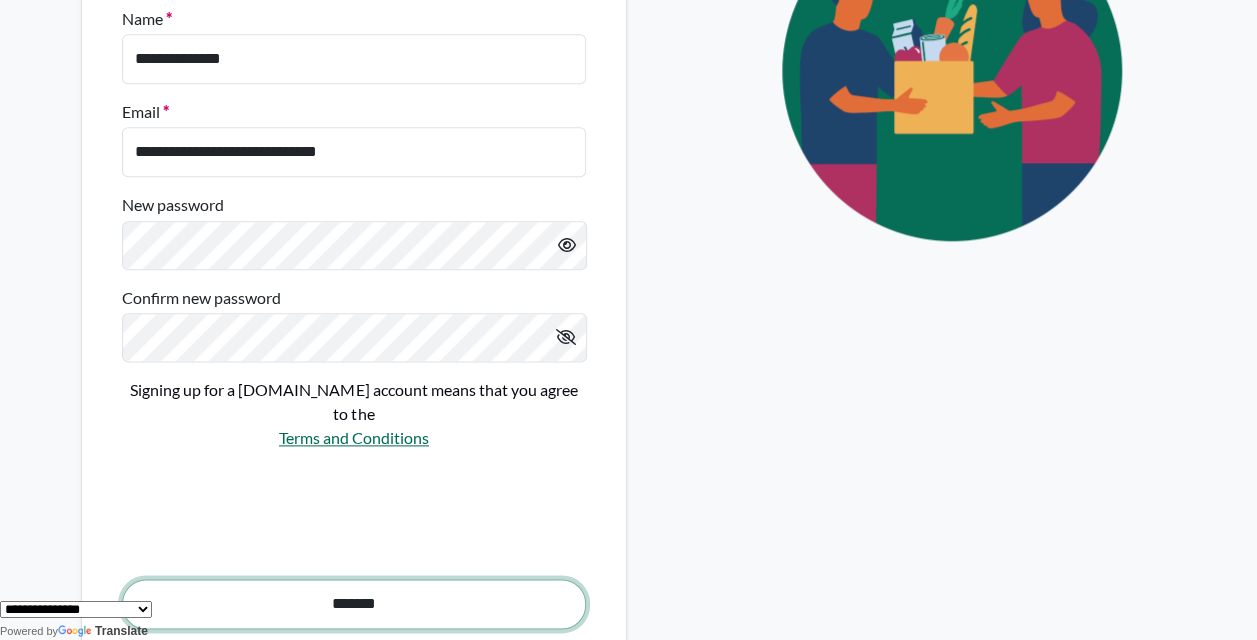 click on "*******" at bounding box center [354, 604] 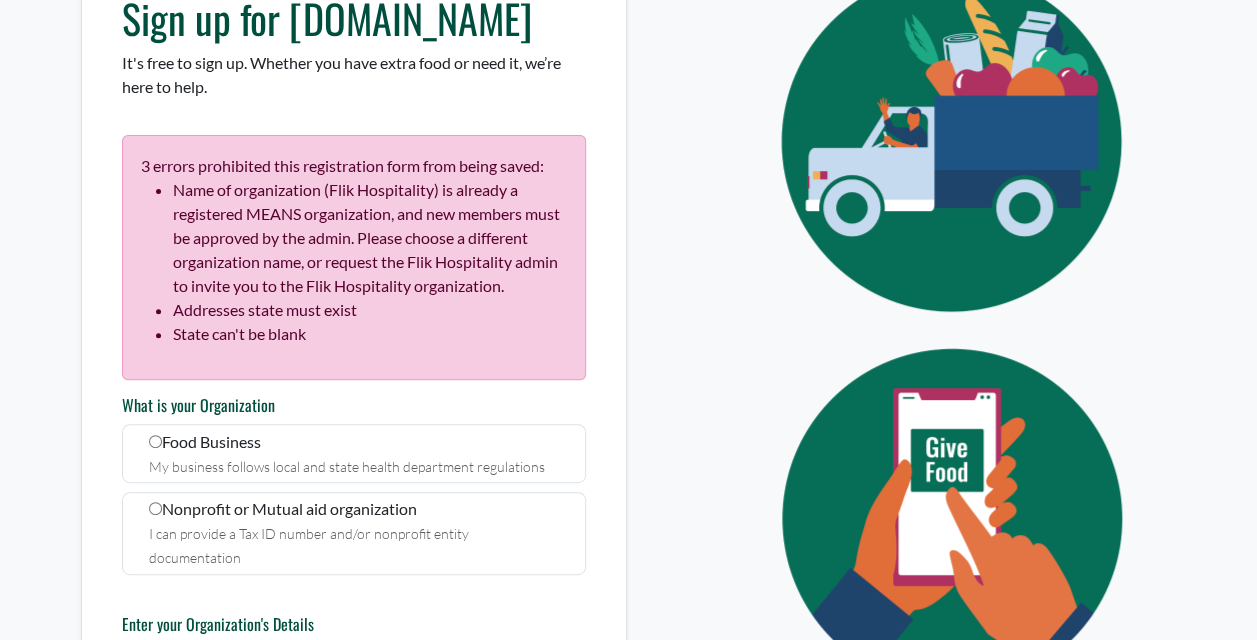 scroll, scrollTop: 232, scrollLeft: 0, axis: vertical 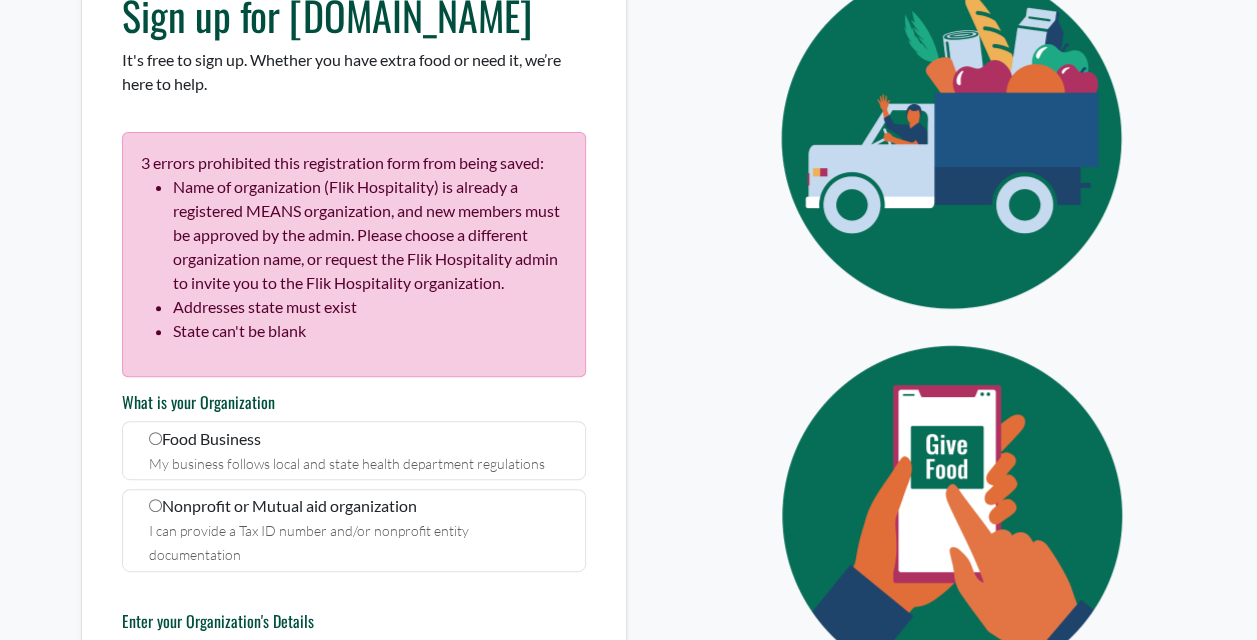 select 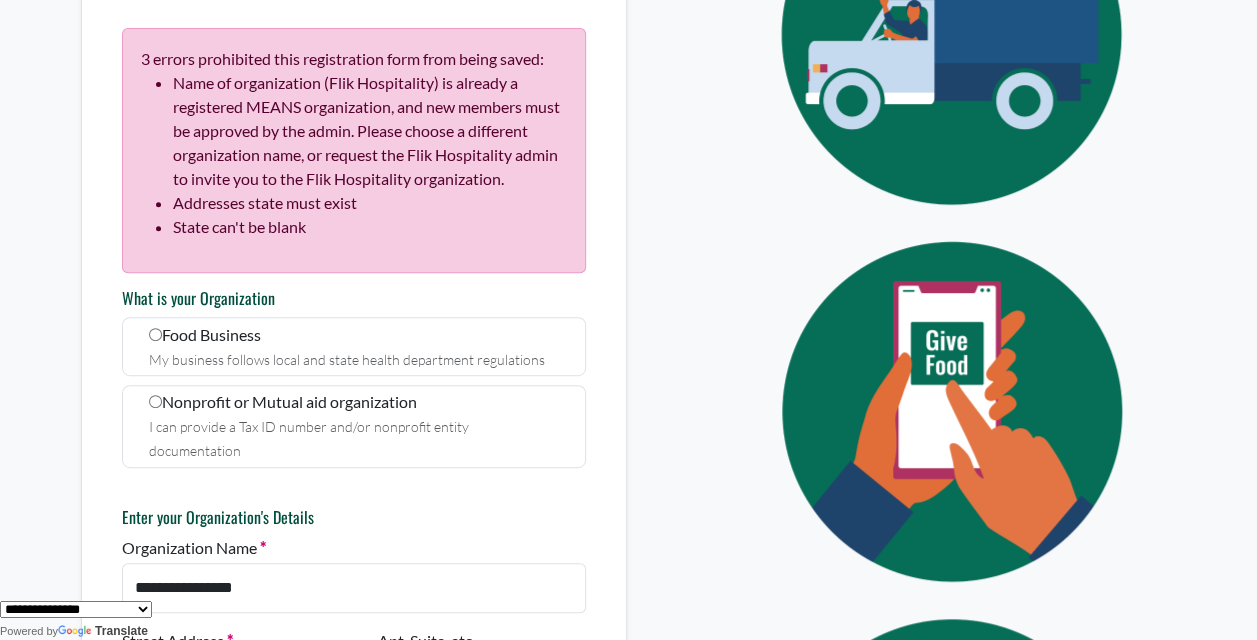 scroll, scrollTop: 0, scrollLeft: 0, axis: both 